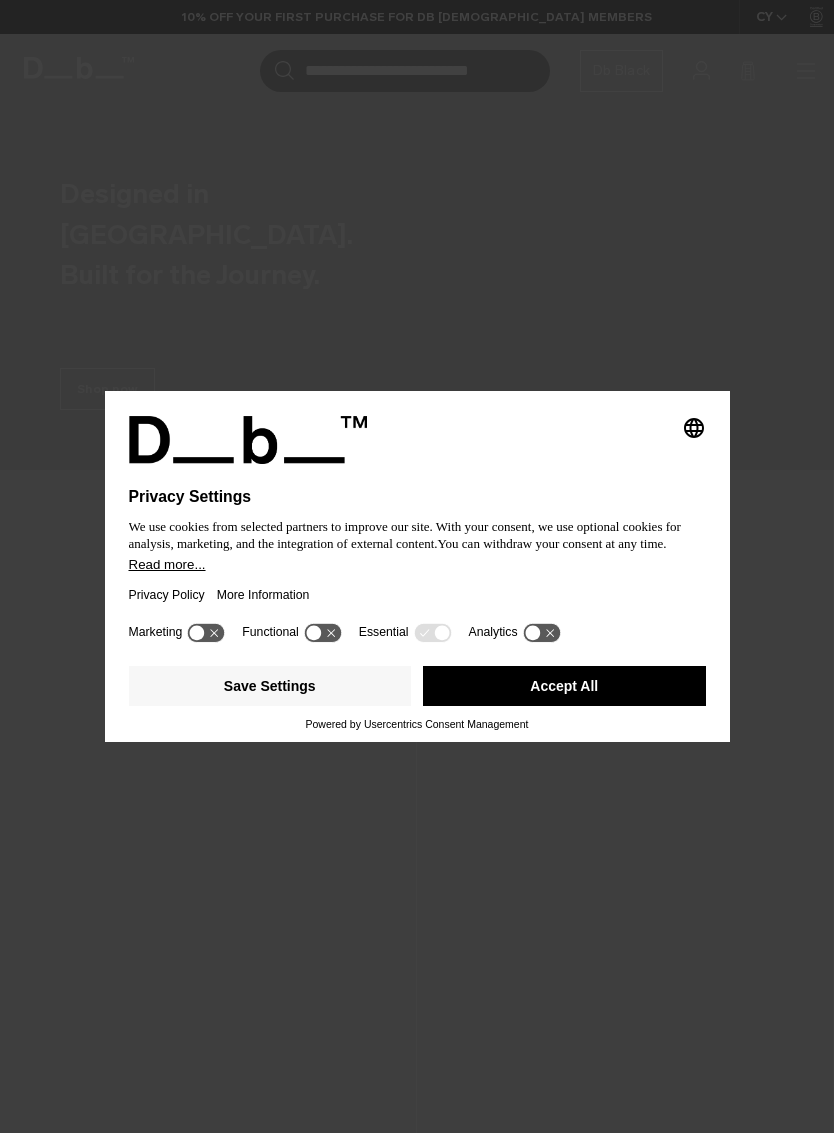 scroll, scrollTop: 0, scrollLeft: 0, axis: both 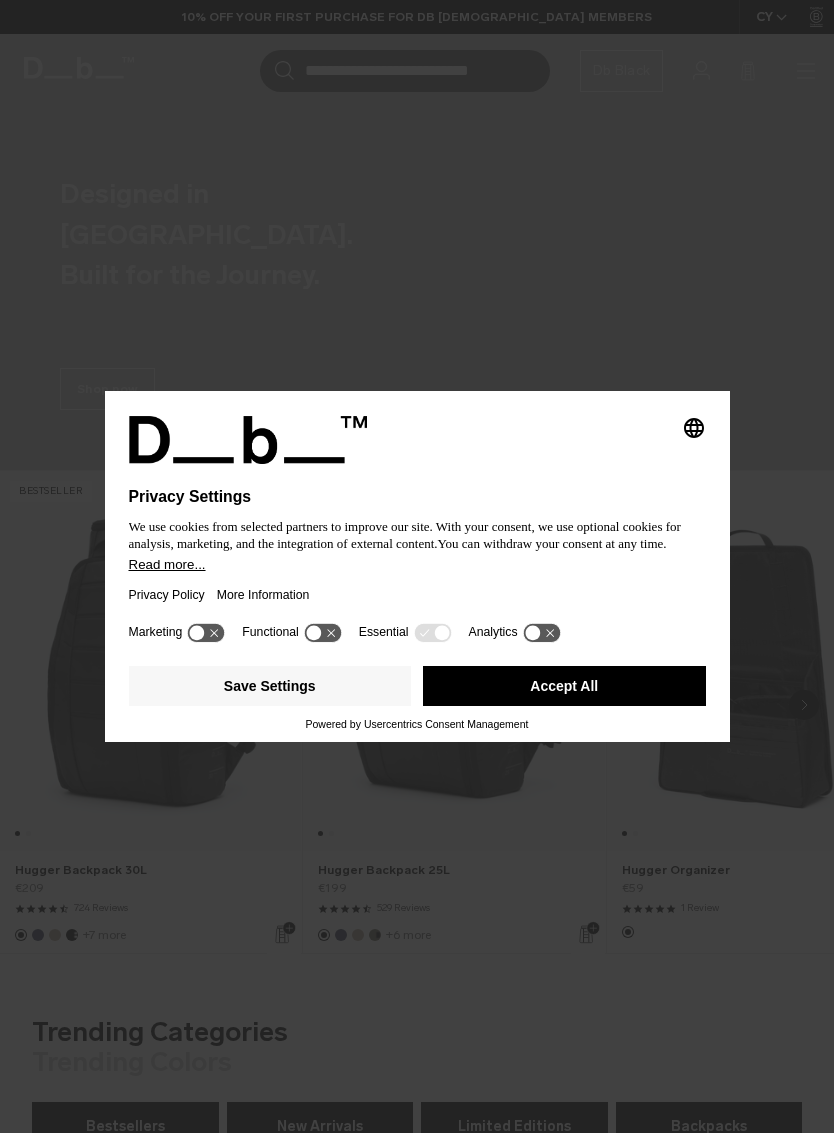click on "Accept All" at bounding box center (564, 686) 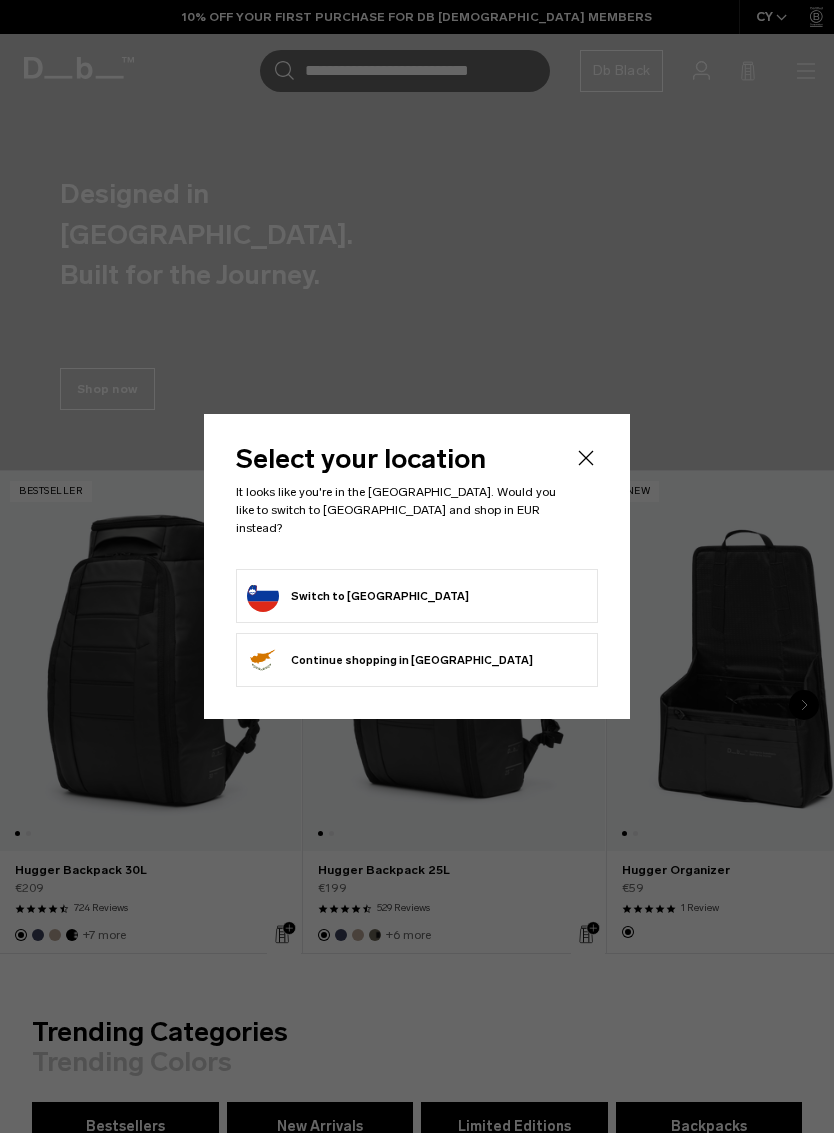 click on "Select your location
It looks like you're in the Slovenia. Would you like to switch to Slovenia and shop in EUR instead?
Switch to Slovenia
Continue browsing Cyprus store
Continue shopping in Cyprus" 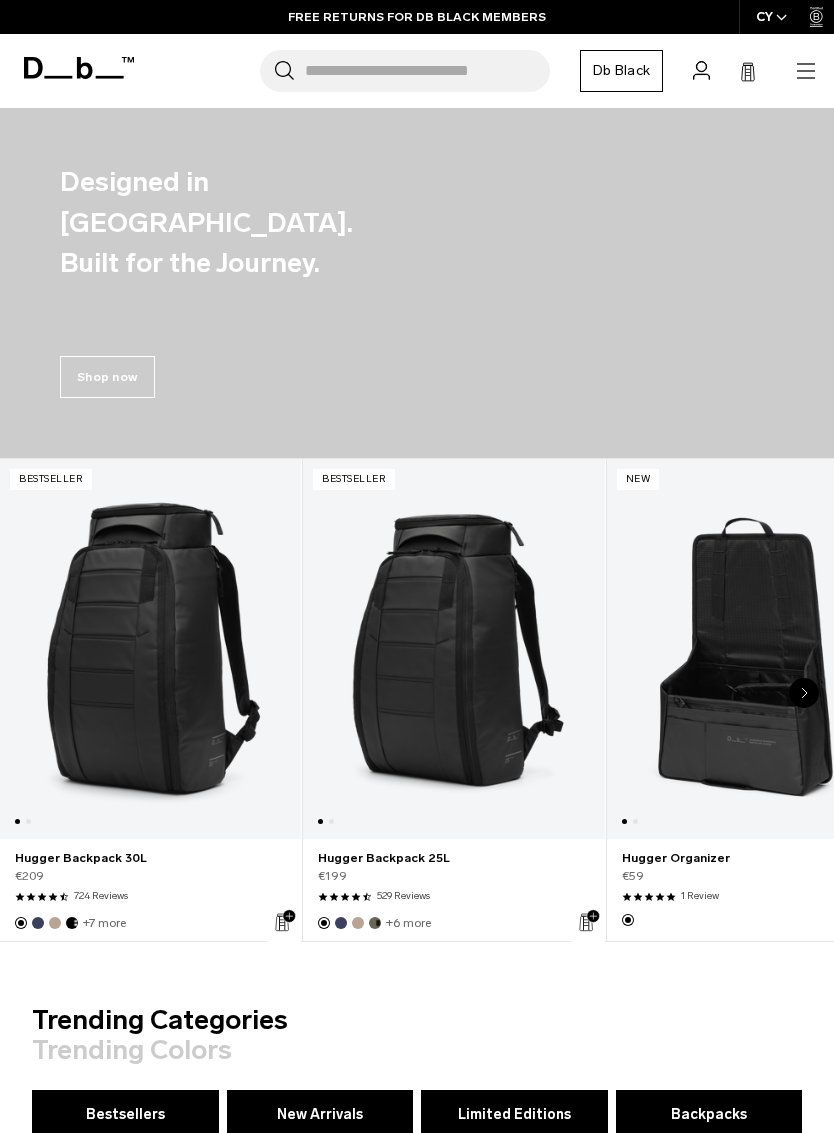 scroll, scrollTop: 0, scrollLeft: 0, axis: both 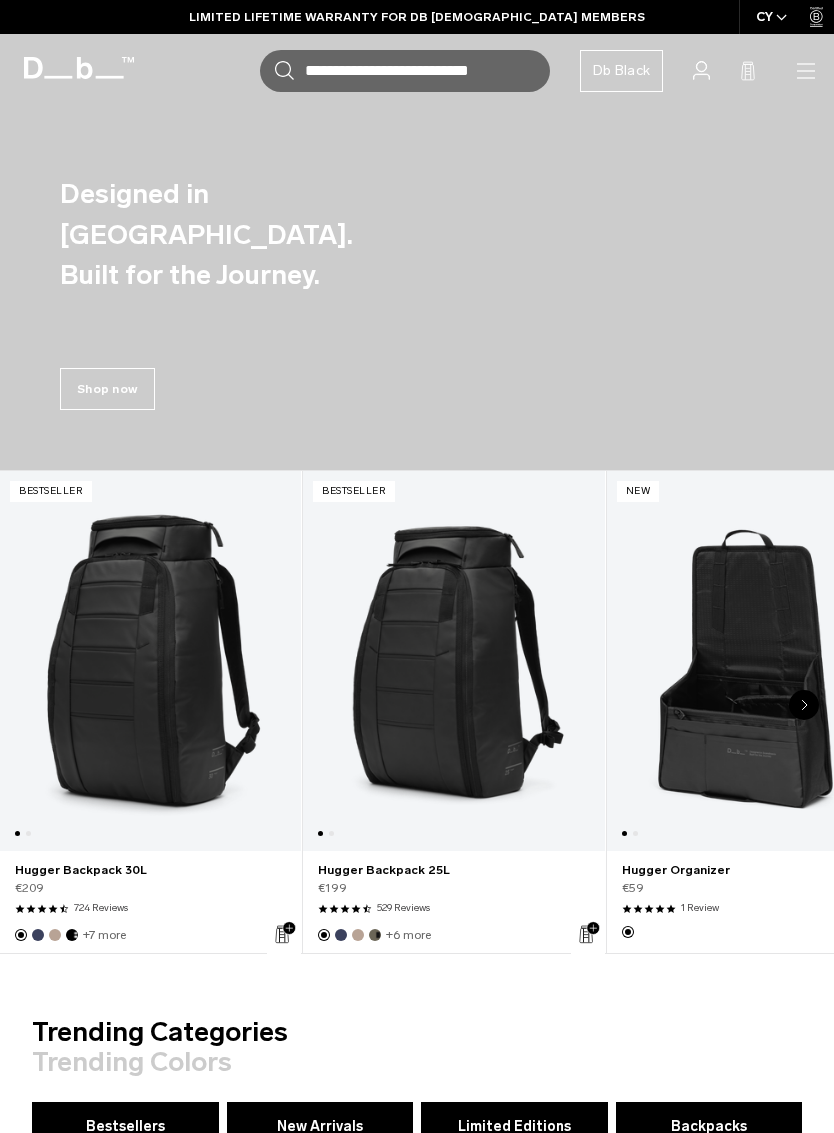 click on "Search for Bags, Luggage...
Search
Close
Trending Products
All Products
Hugger Backpack 30L Black Out
€209
Ramverk Front-access Carry-on Black Out" at bounding box center [482, 71] 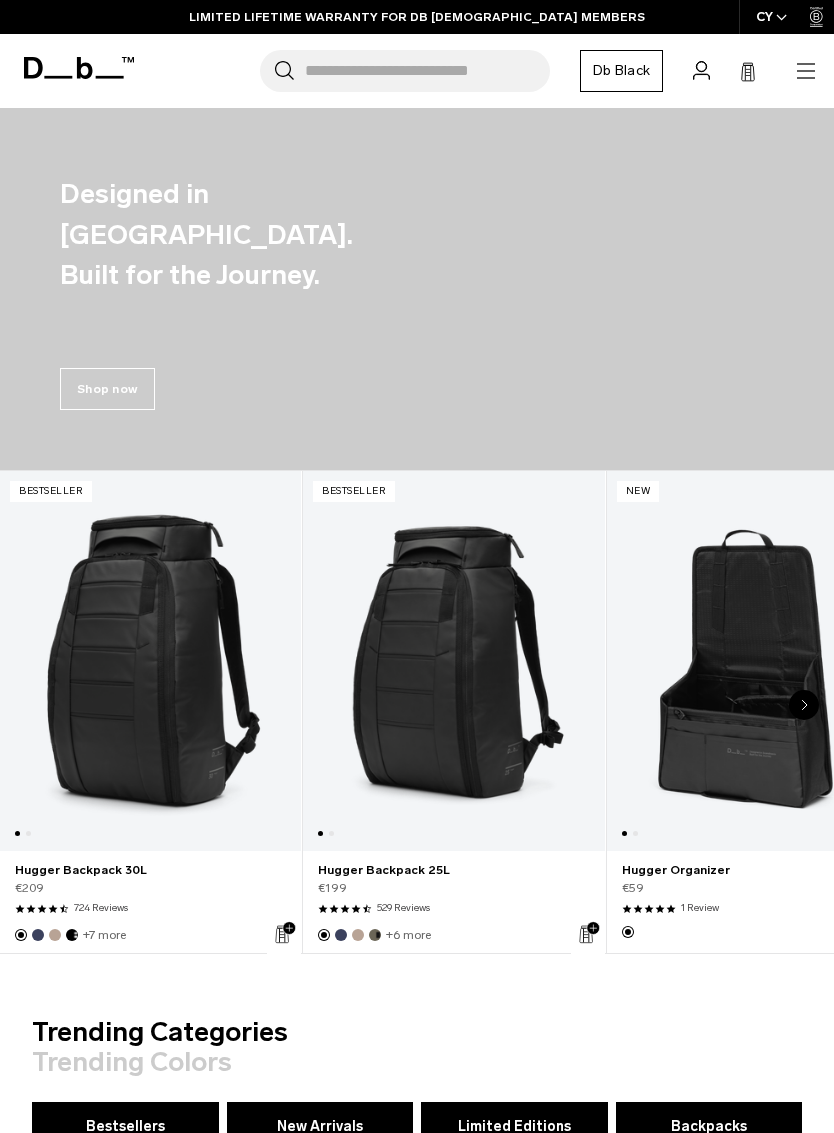 click 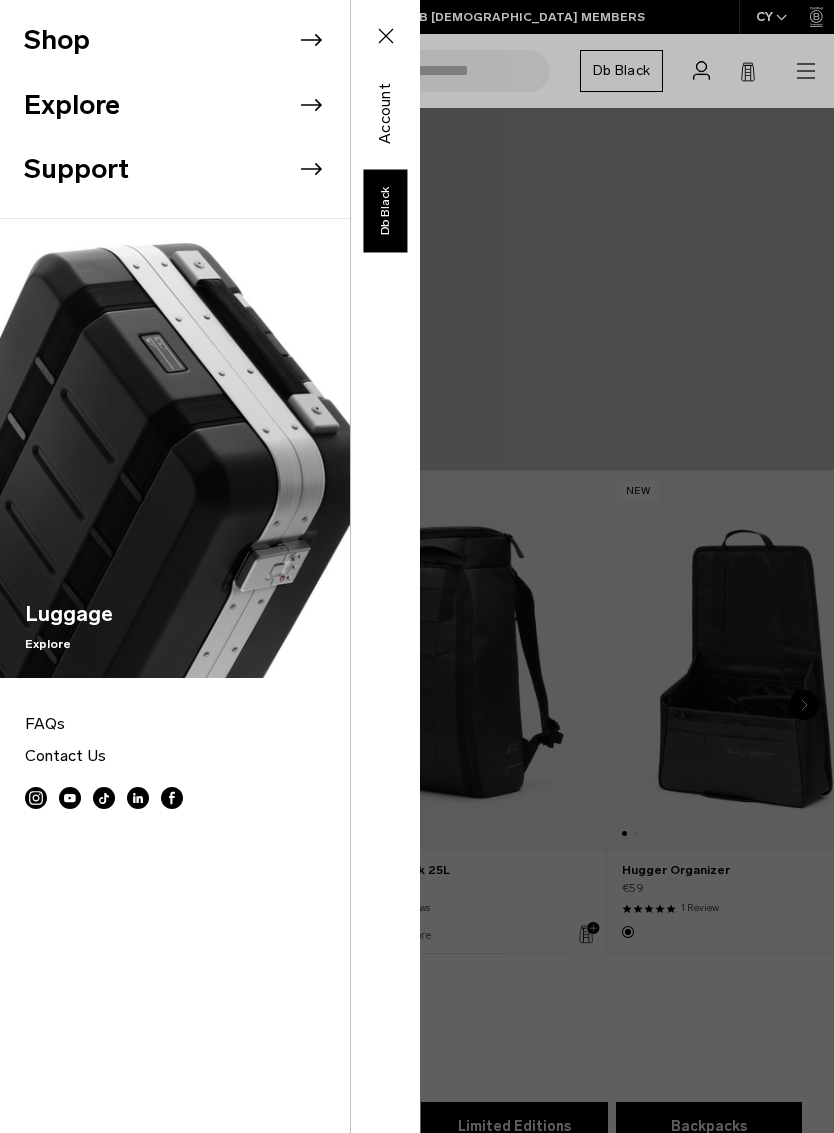 click on "Shop" at bounding box center (187, 40) 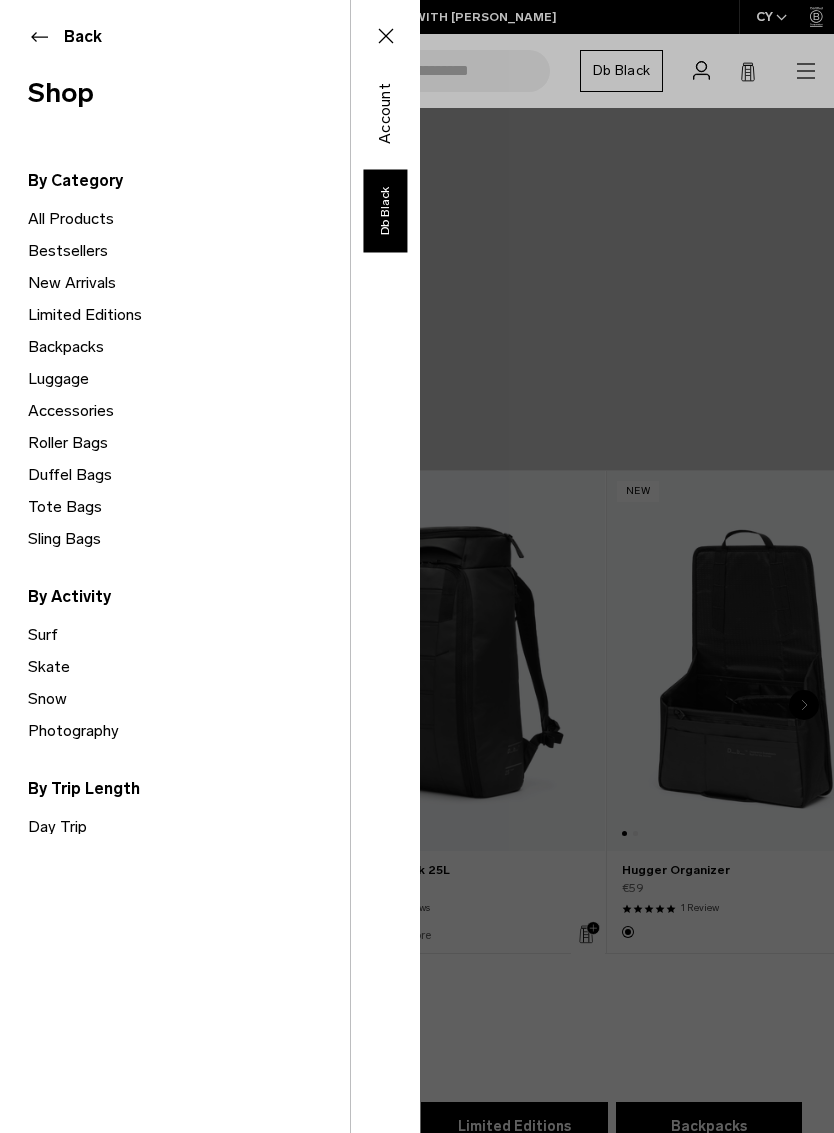 click on "Backpacks" at bounding box center (189, 347) 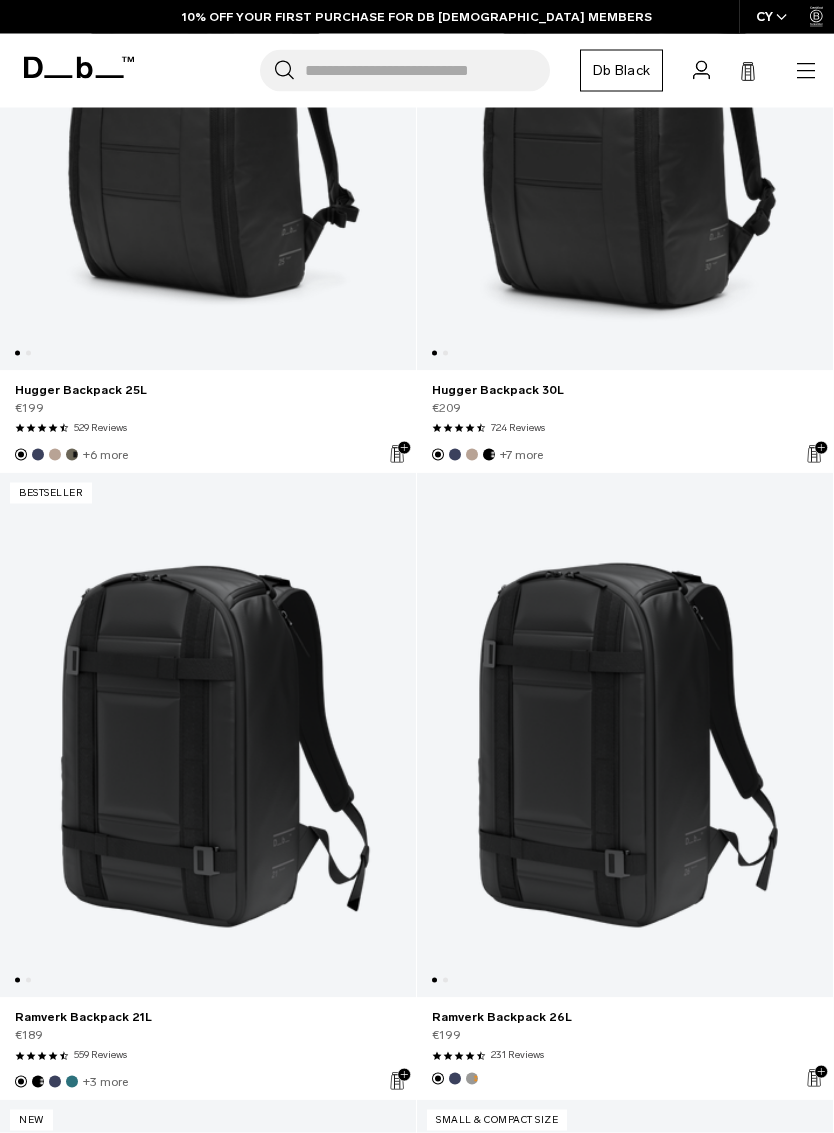 scroll, scrollTop: 626, scrollLeft: 0, axis: vertical 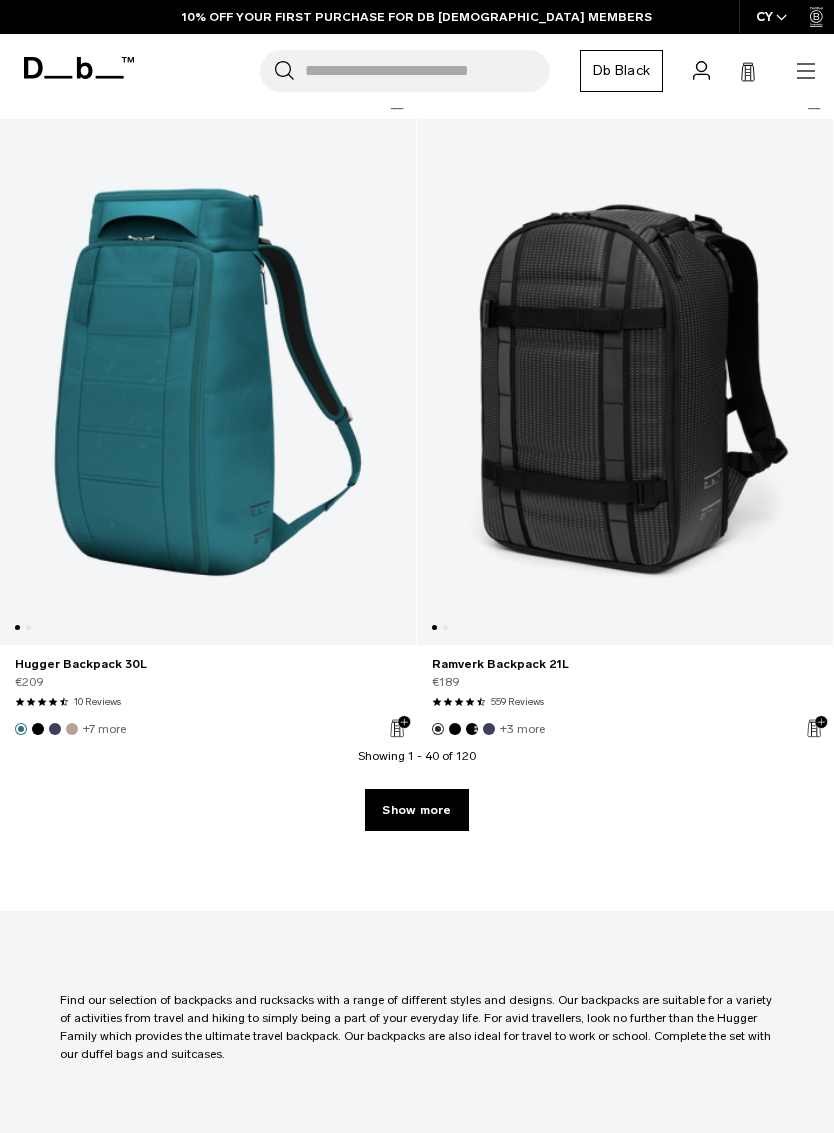 click at bounding box center (625, 382) 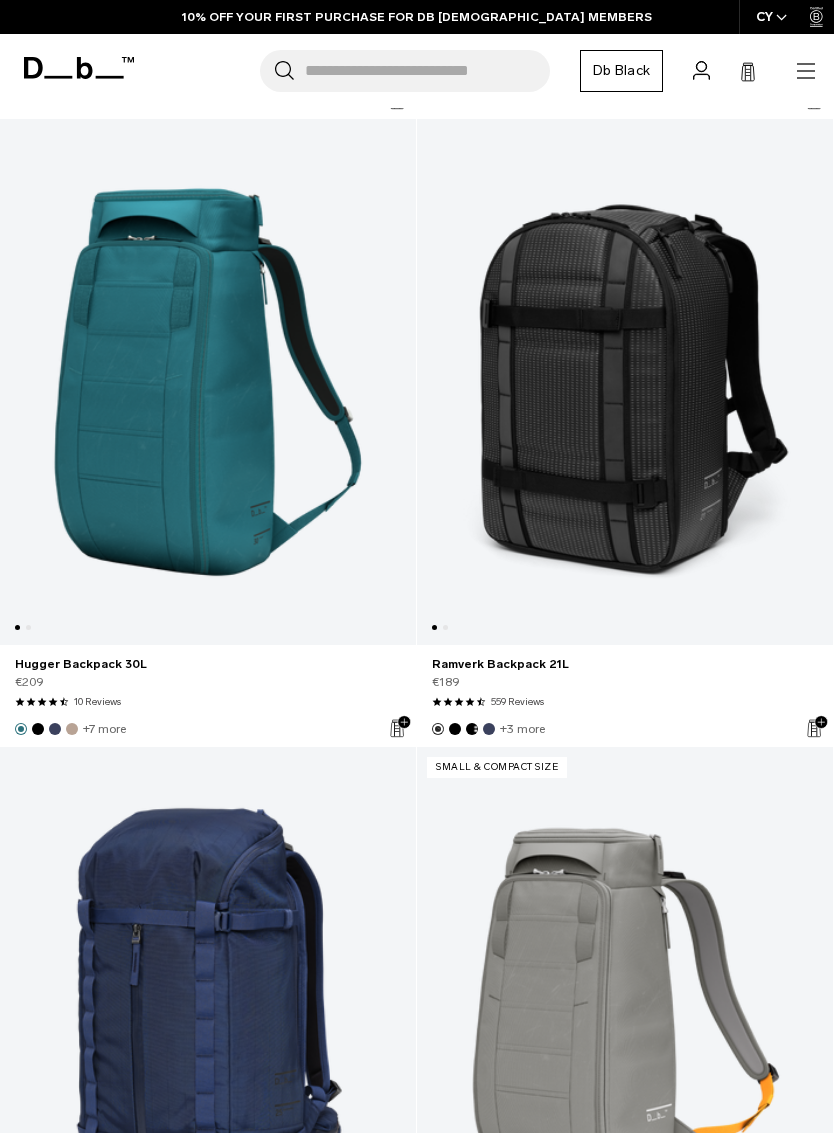 scroll, scrollTop: 0, scrollLeft: 0, axis: both 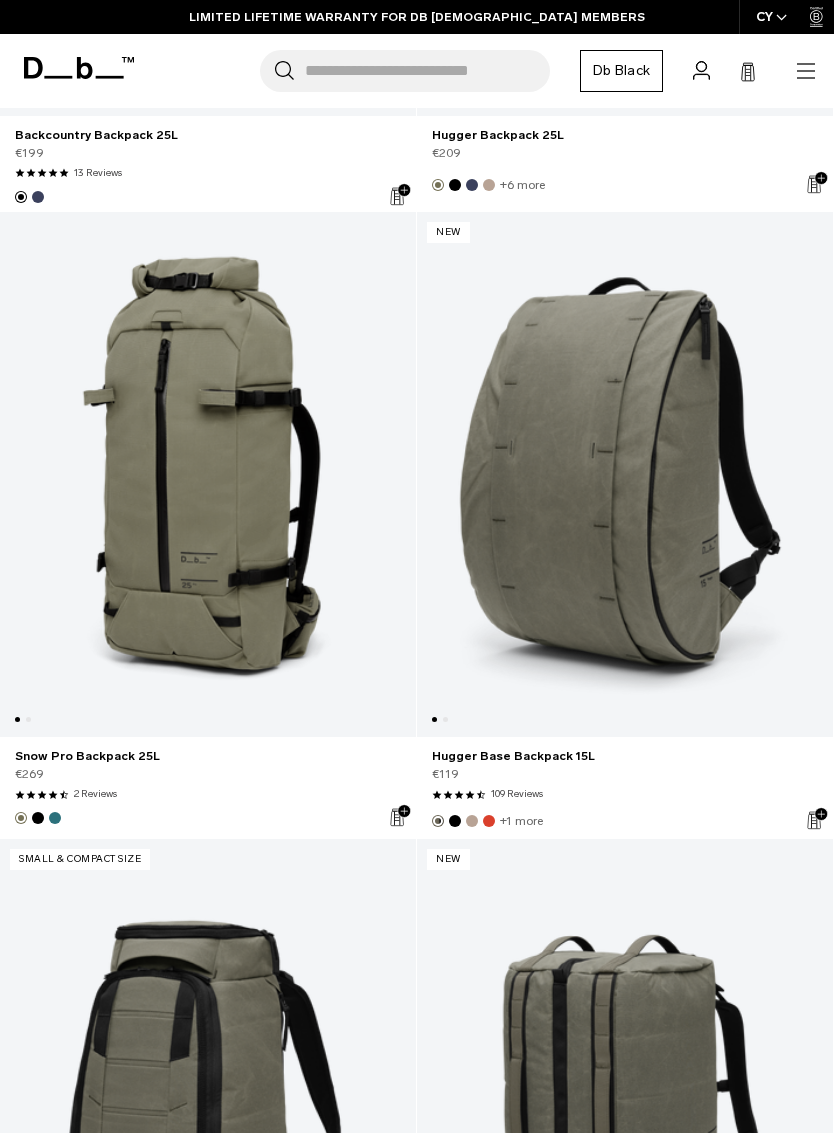 click at bounding box center [625, 475] 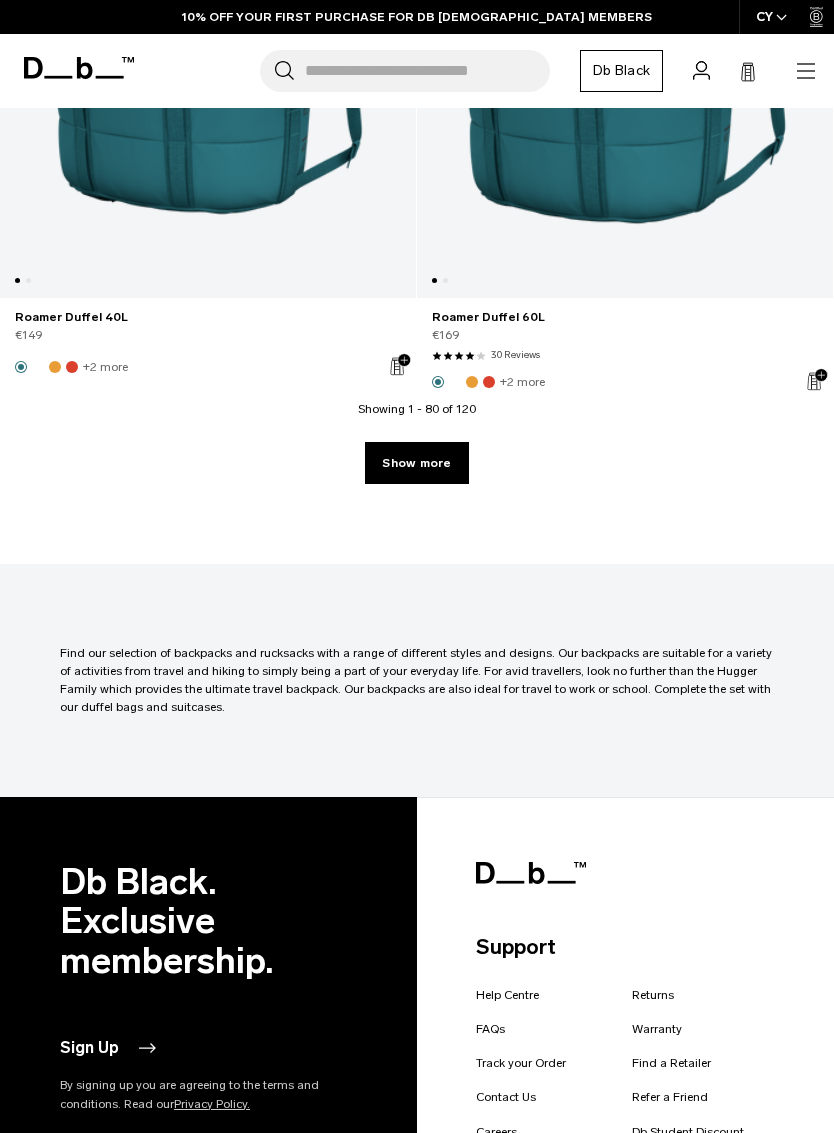 scroll, scrollTop: 25111, scrollLeft: 0, axis: vertical 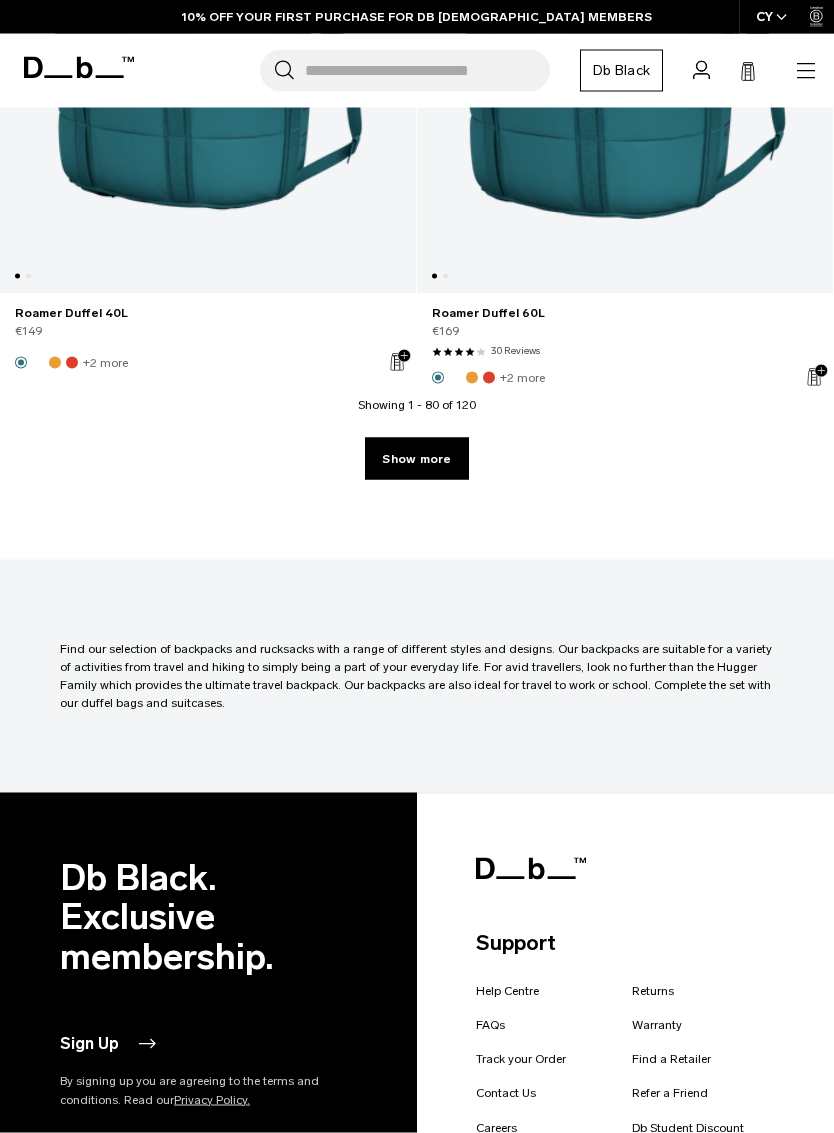 click on "Show more" at bounding box center (416, 459) 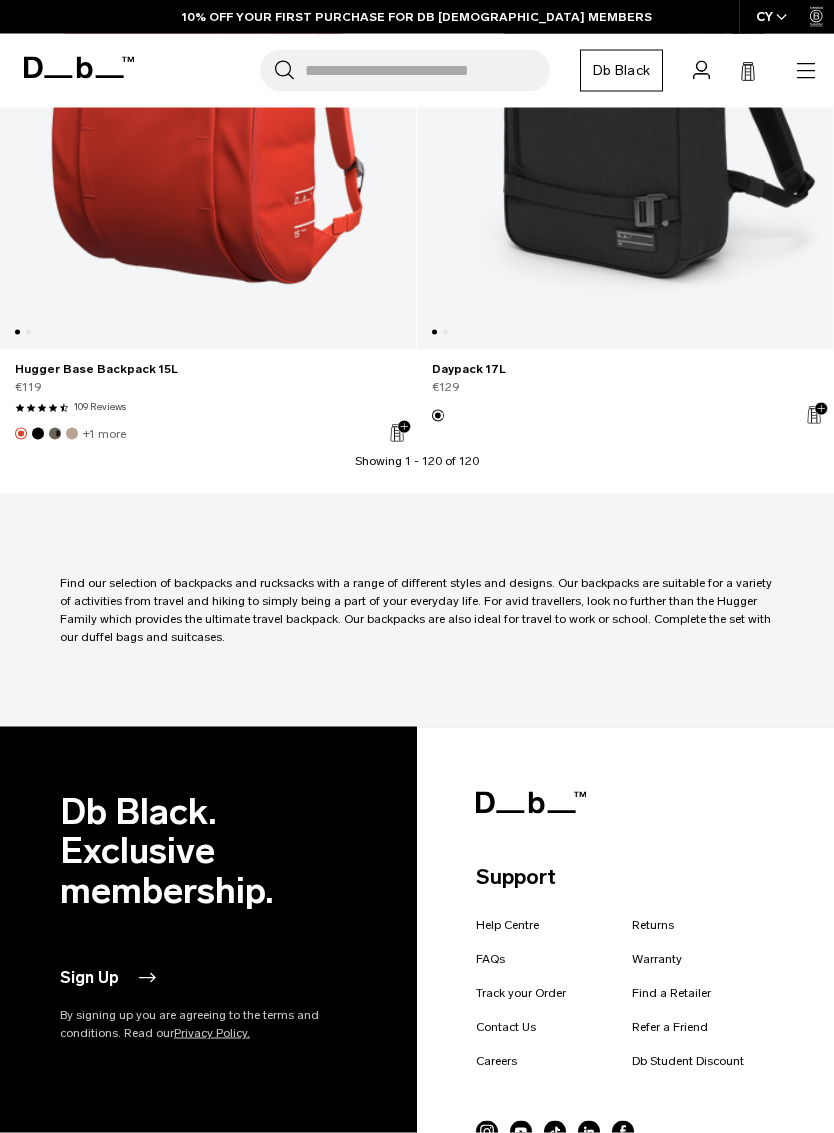 scroll, scrollTop: 37509, scrollLeft: 0, axis: vertical 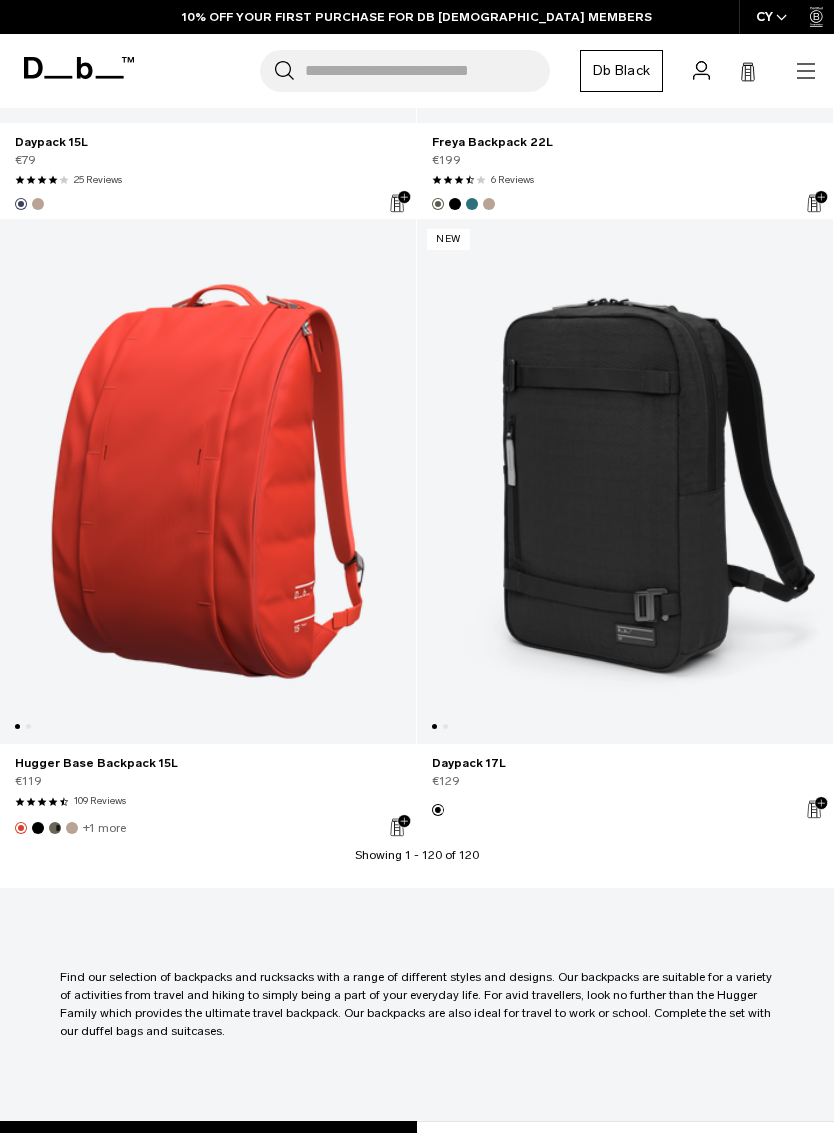 click at bounding box center (625, 482) 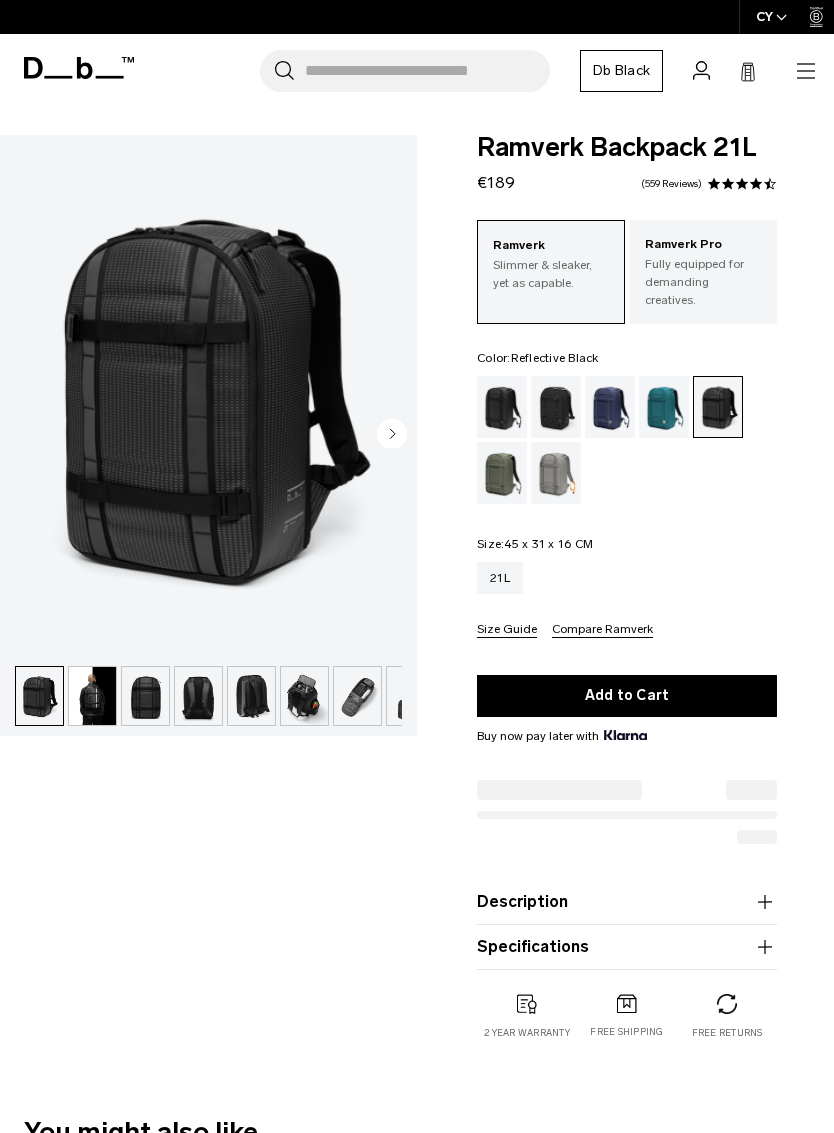 scroll, scrollTop: 0, scrollLeft: 0, axis: both 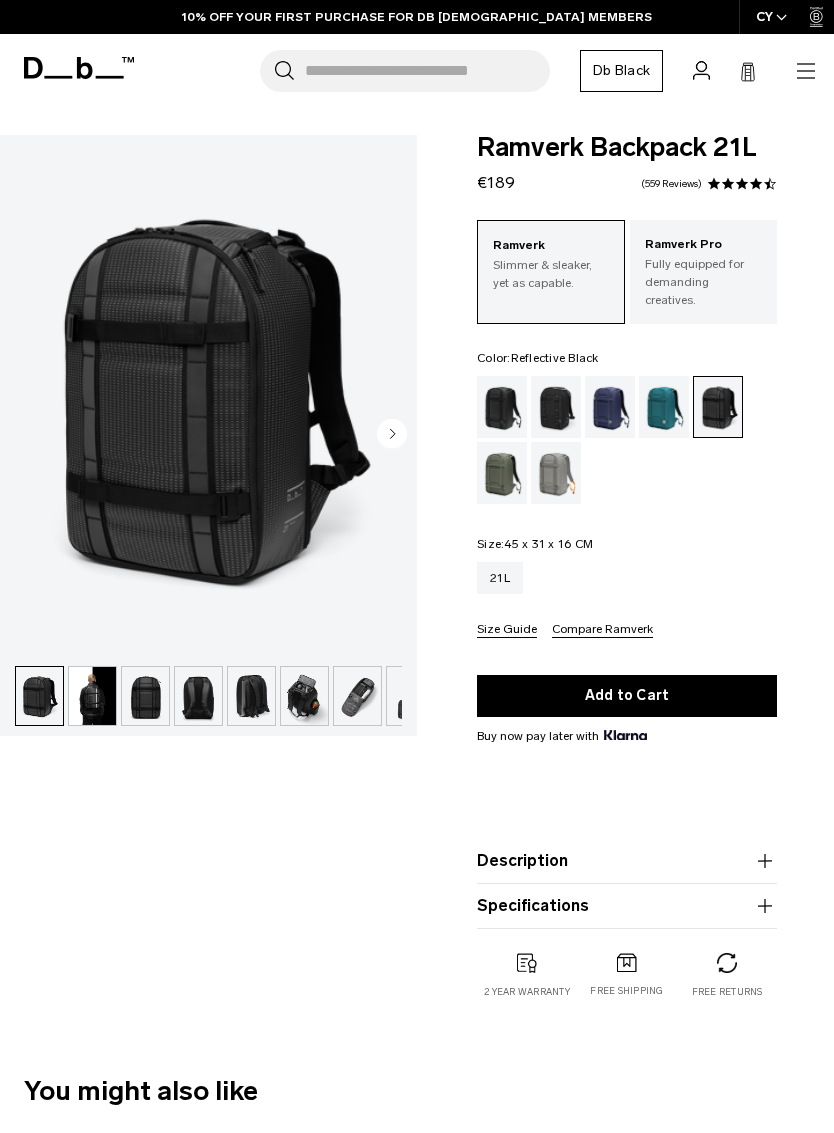 click at bounding box center [92, 696] 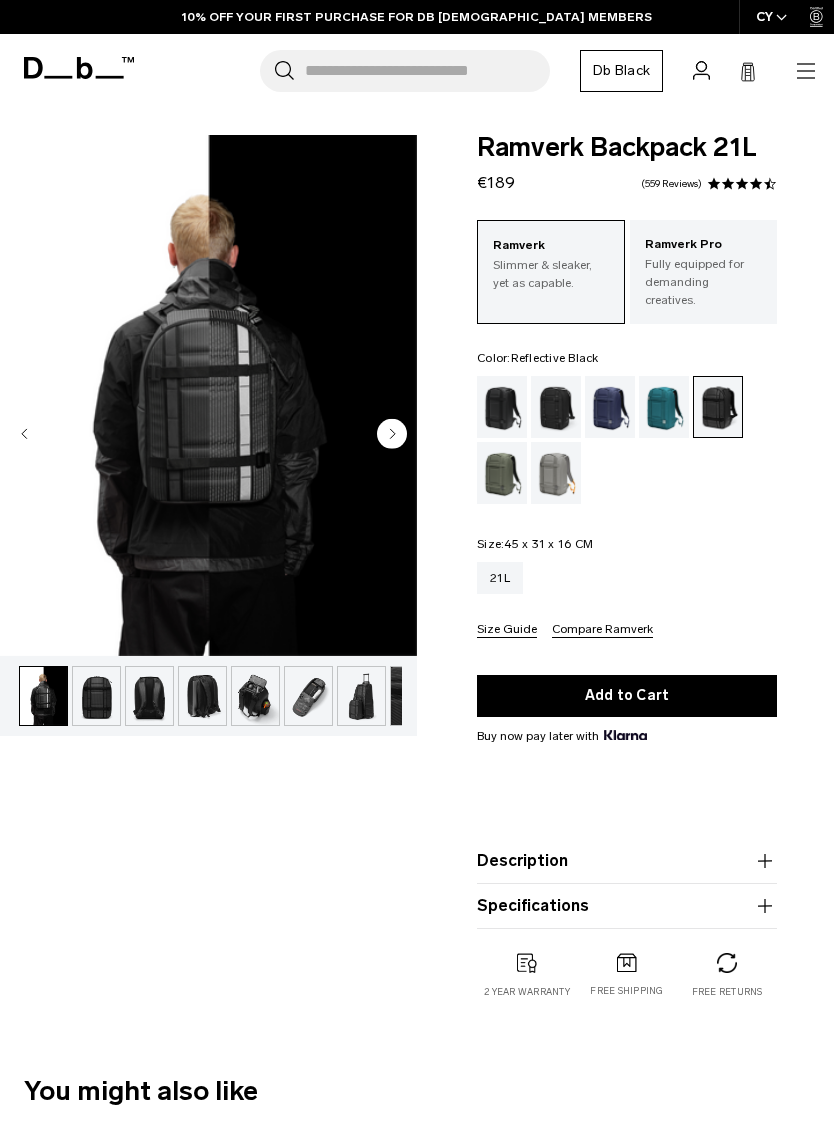 scroll, scrollTop: 0, scrollLeft: 53, axis: horizontal 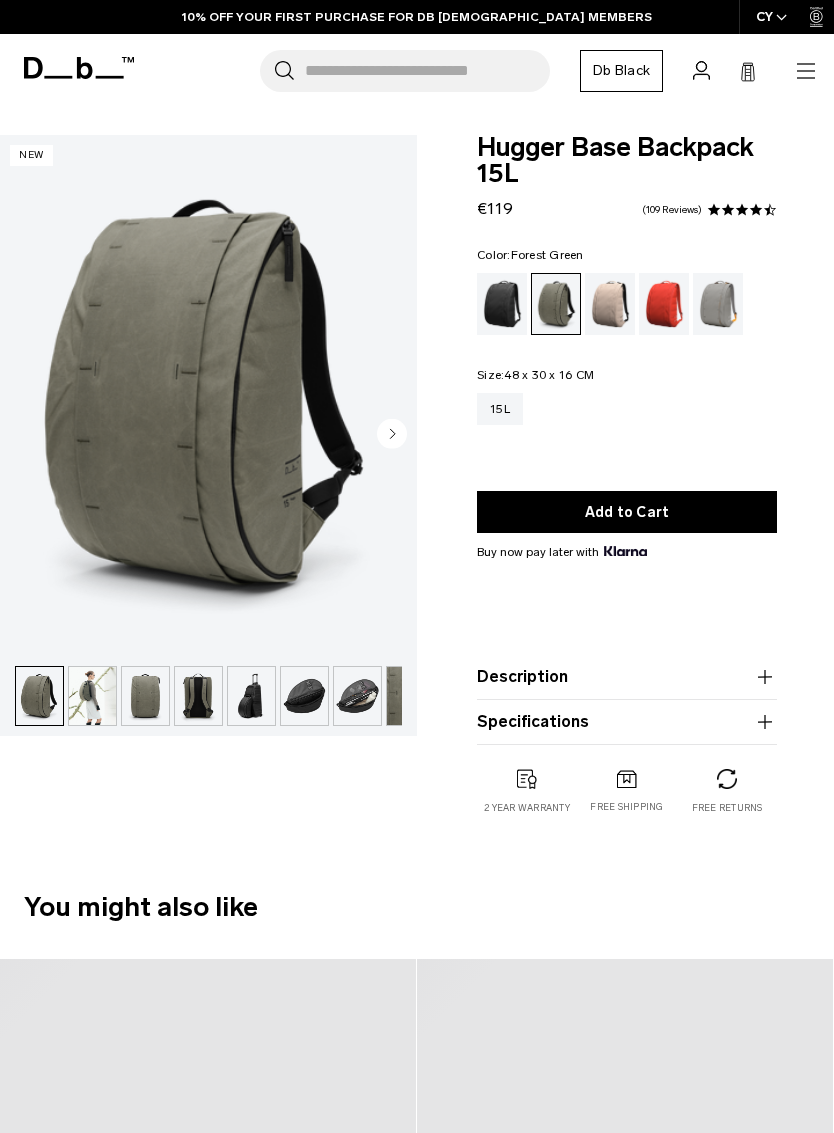 click at bounding box center (92, 696) 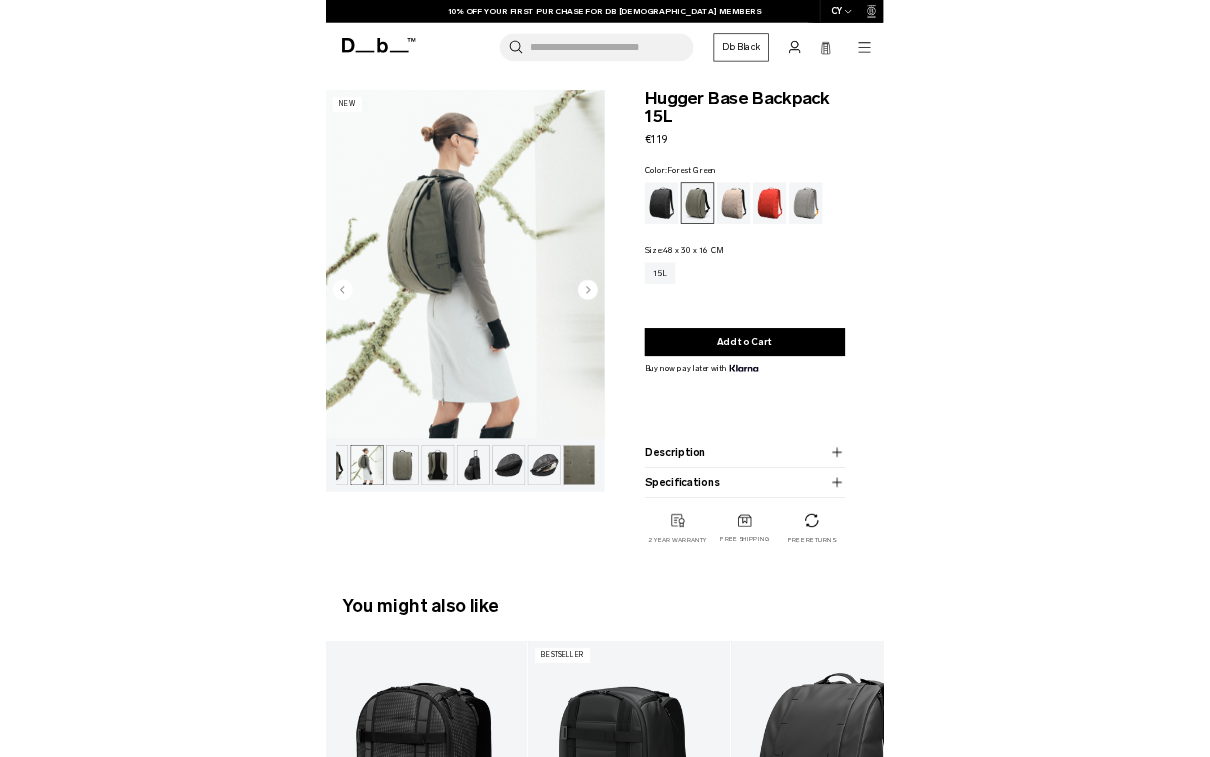 scroll, scrollTop: 0, scrollLeft: 33, axis: horizontal 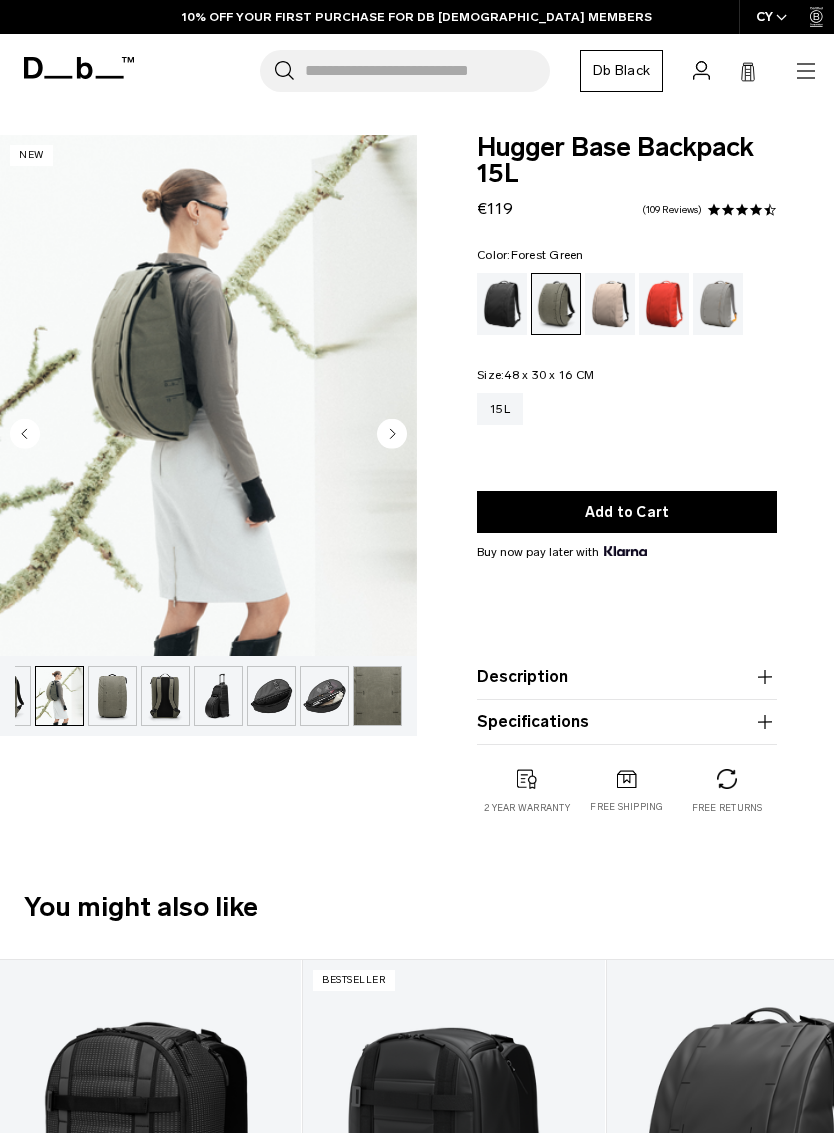 click at bounding box center [165, 696] 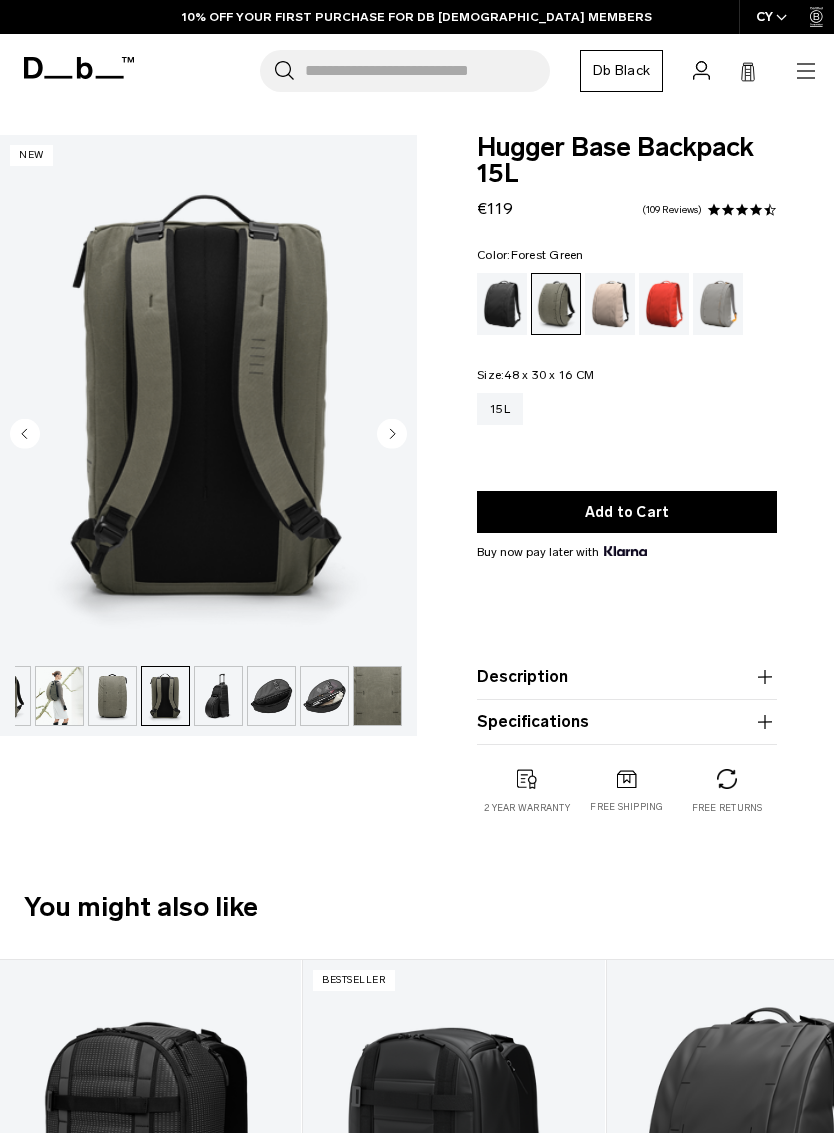 click at bounding box center [218, 696] 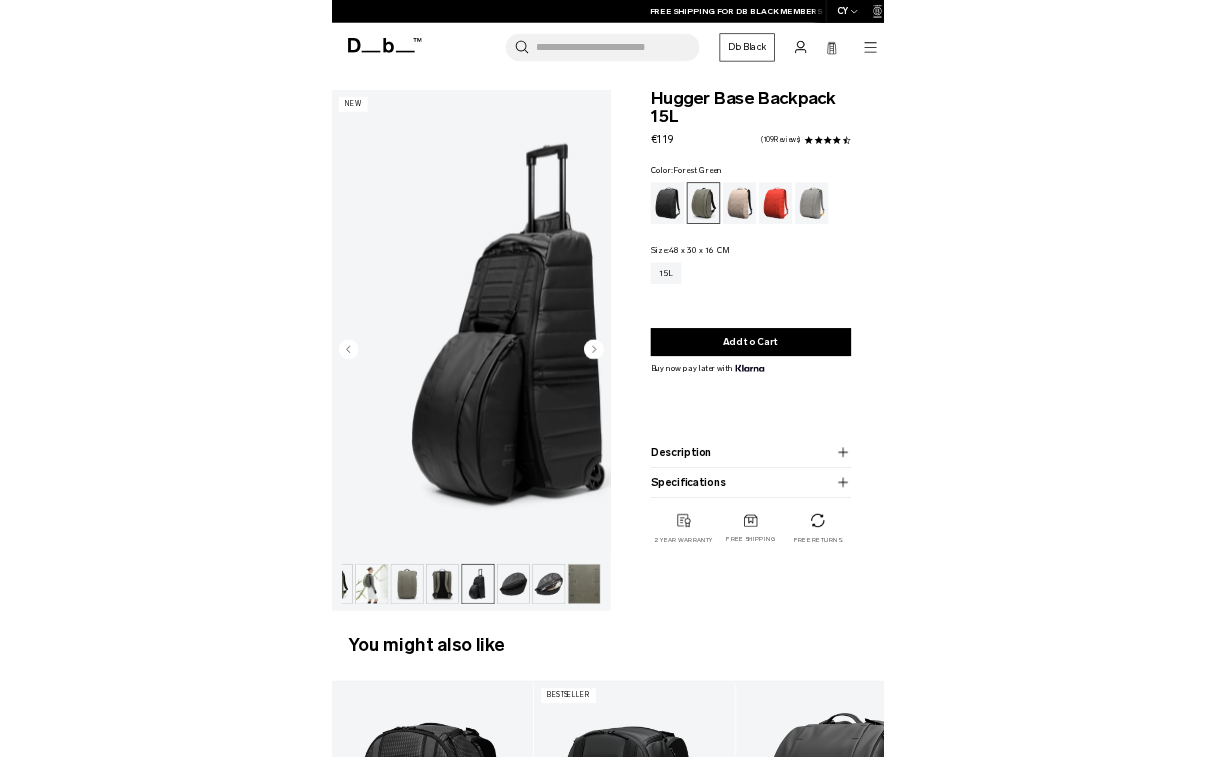 scroll, scrollTop: 0, scrollLeft: 0, axis: both 